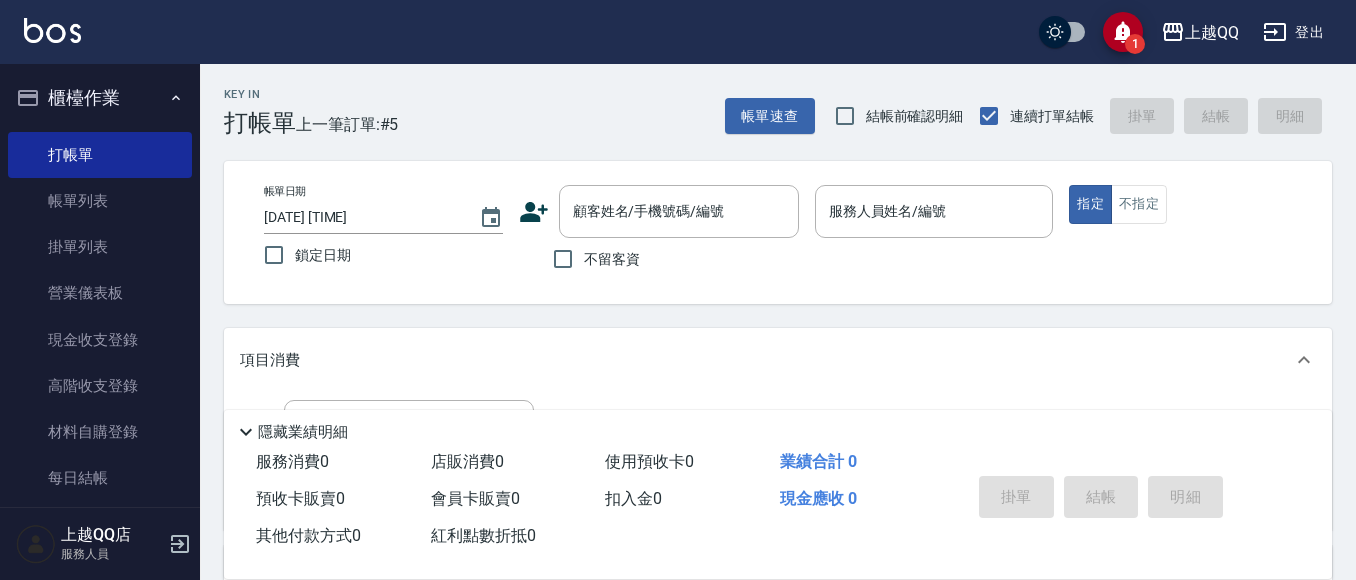 scroll, scrollTop: 0, scrollLeft: 0, axis: both 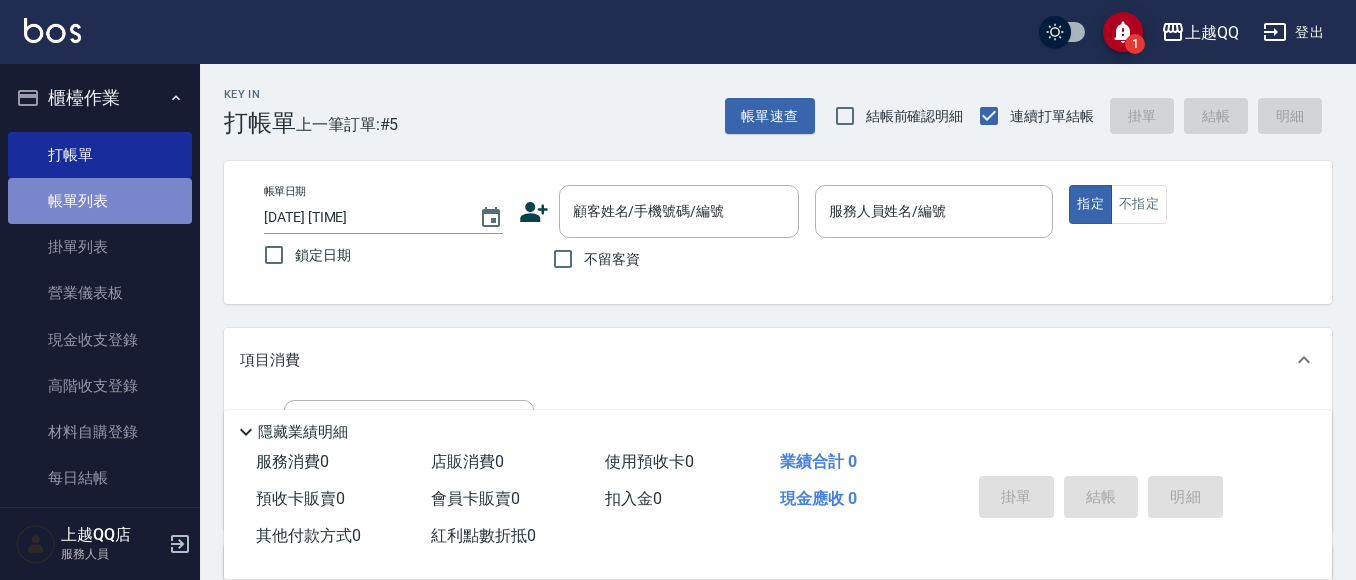 click on "帳單列表" at bounding box center (100, 201) 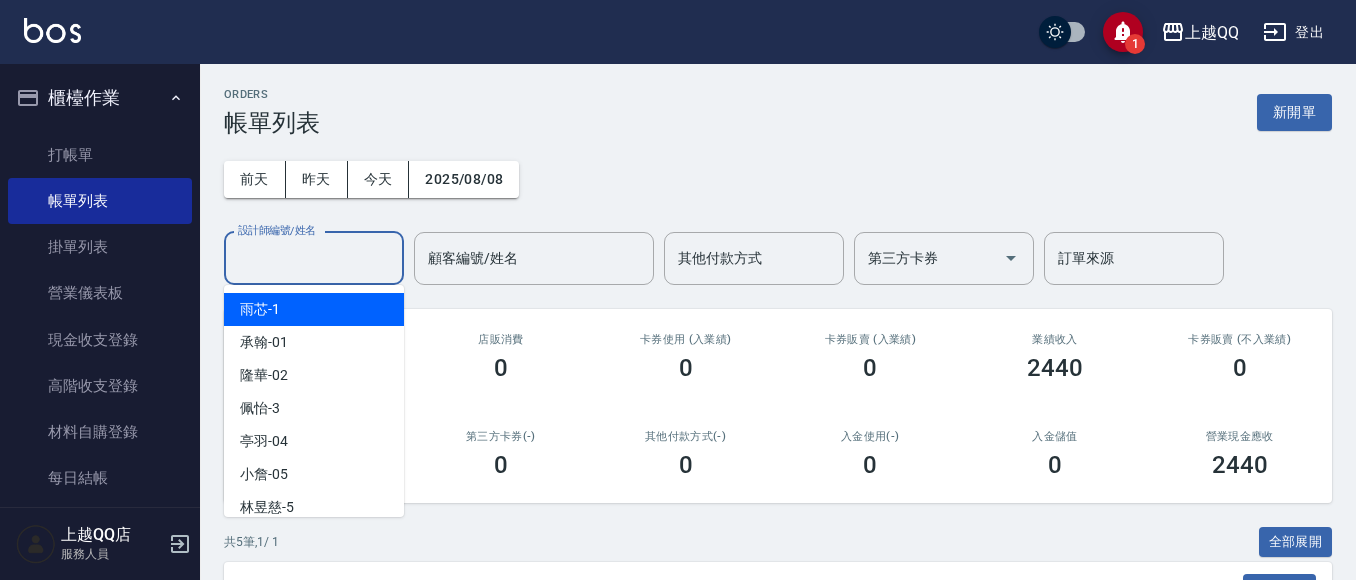 click on "設計師編號/姓名" at bounding box center [314, 258] 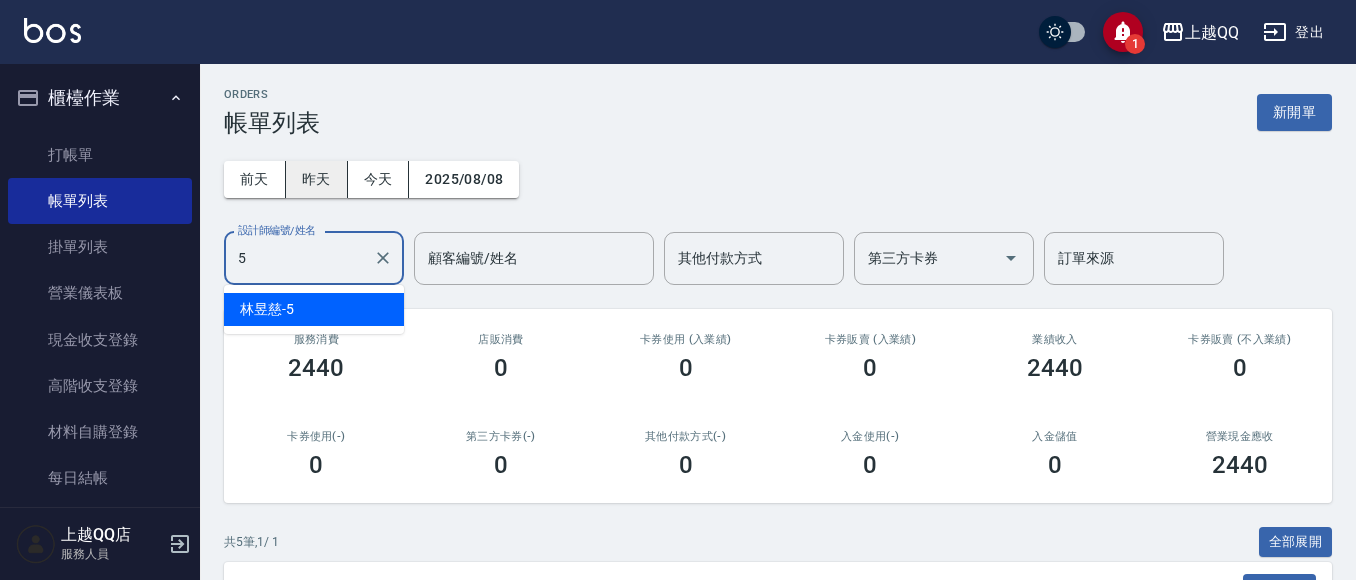 type on "5" 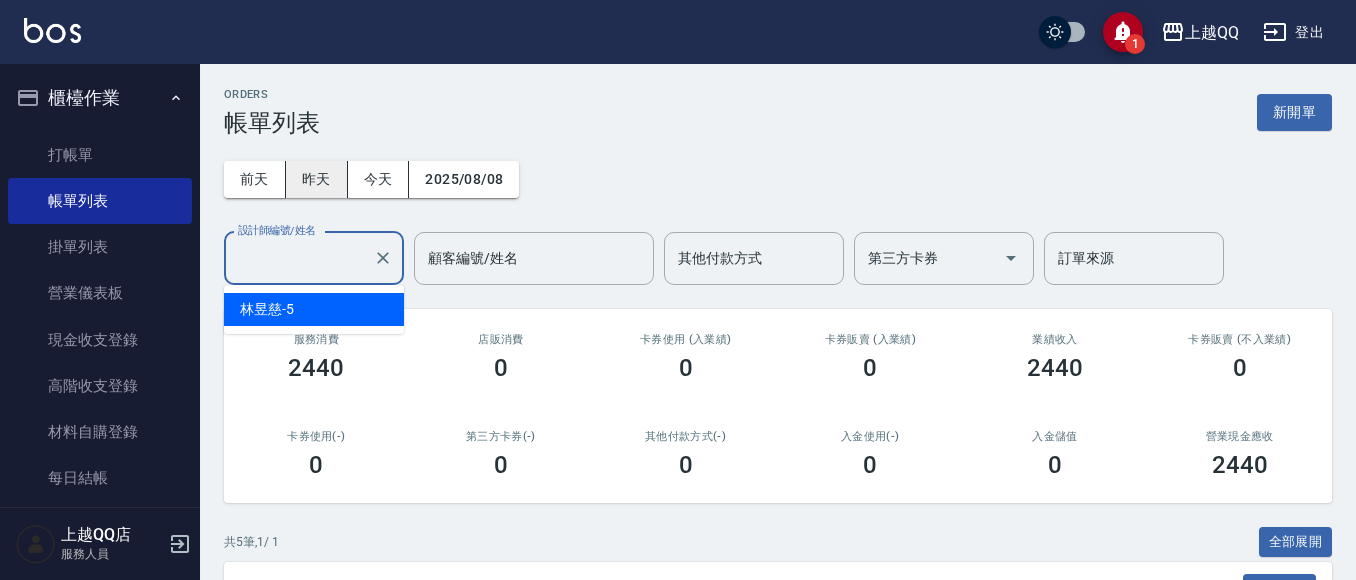 click on "昨天" at bounding box center (317, 179) 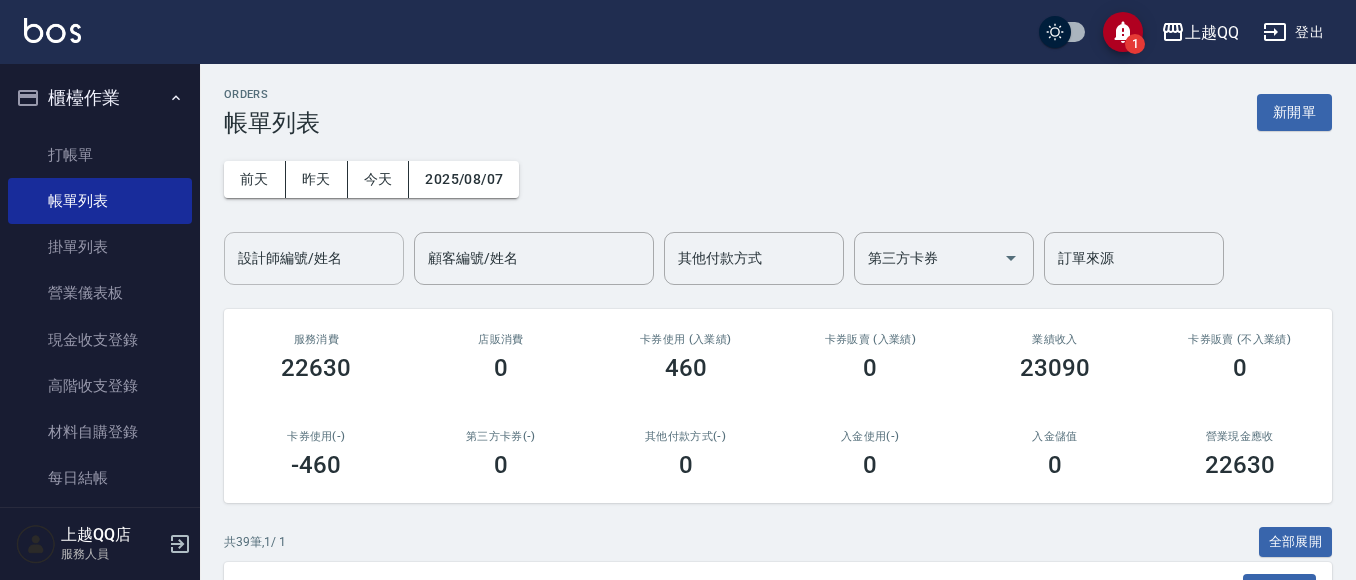 click on "設計師編號/姓名" at bounding box center [314, 258] 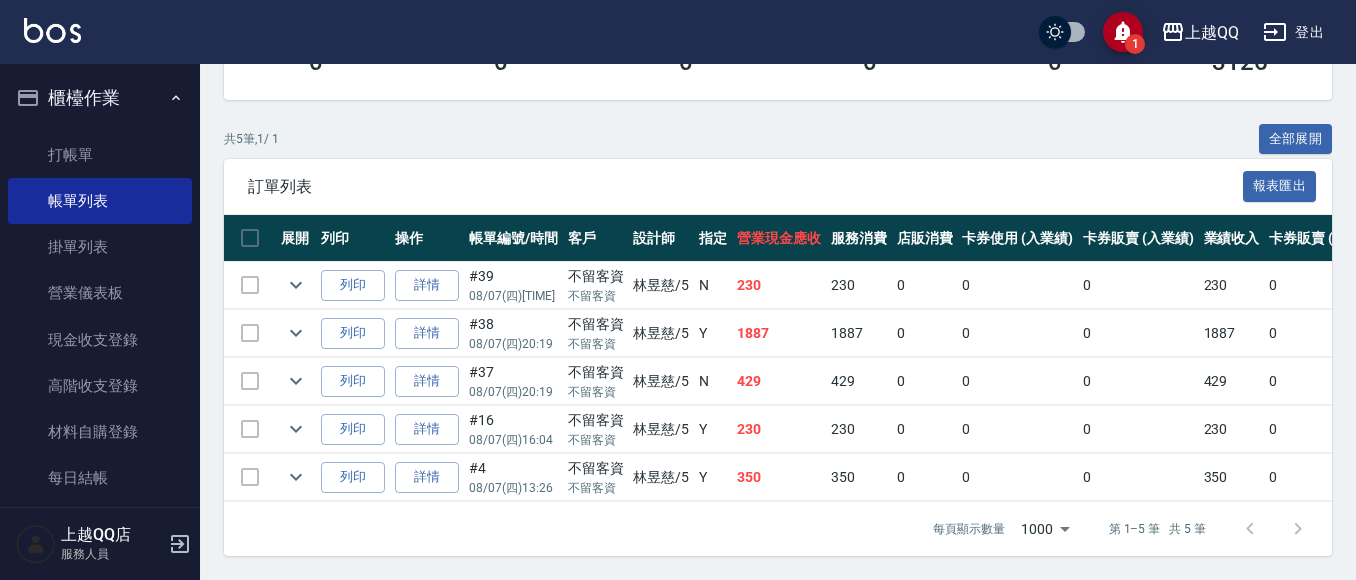 scroll, scrollTop: 420, scrollLeft: 0, axis: vertical 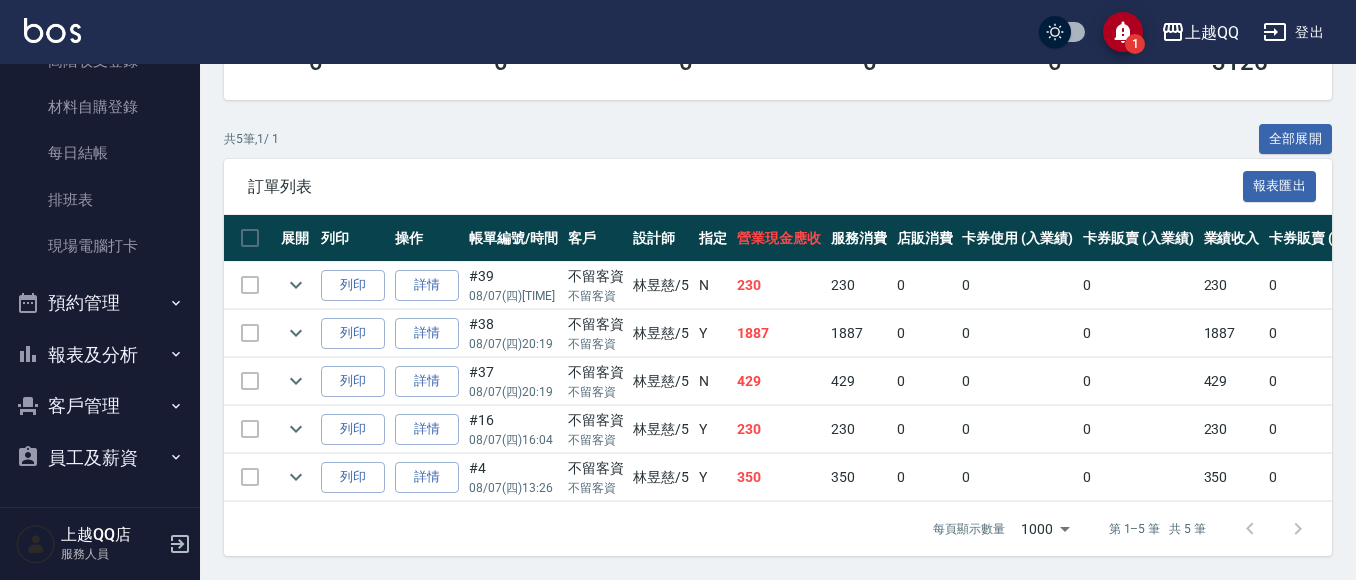 type on "林昱慈-5" 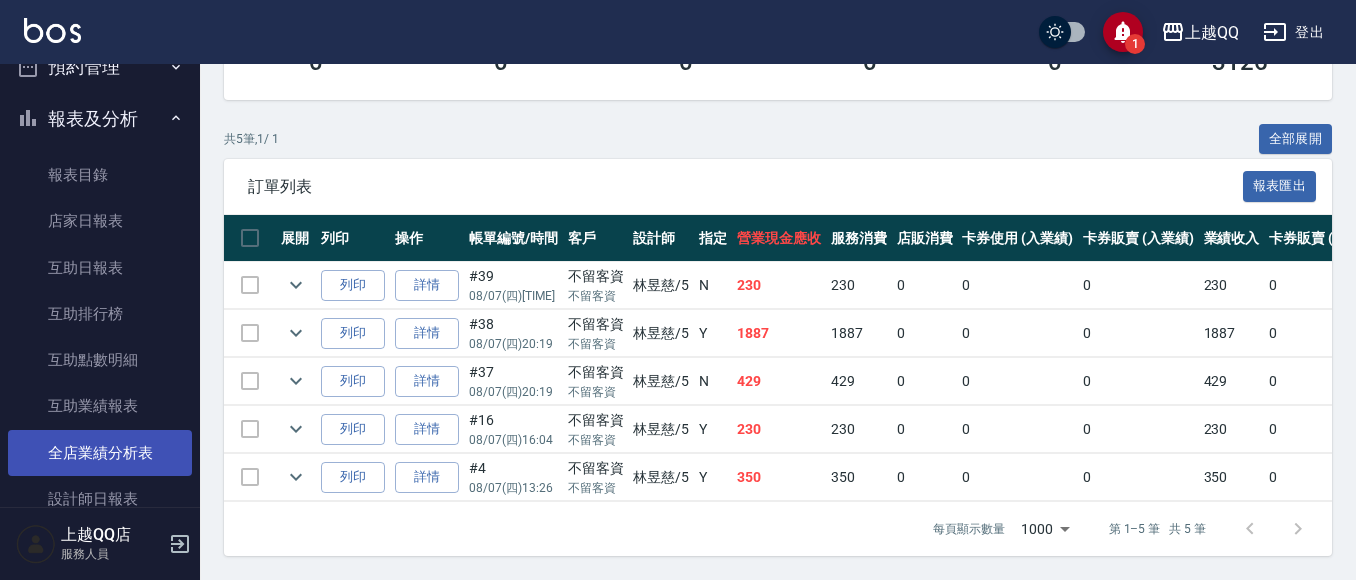 scroll, scrollTop: 625, scrollLeft: 0, axis: vertical 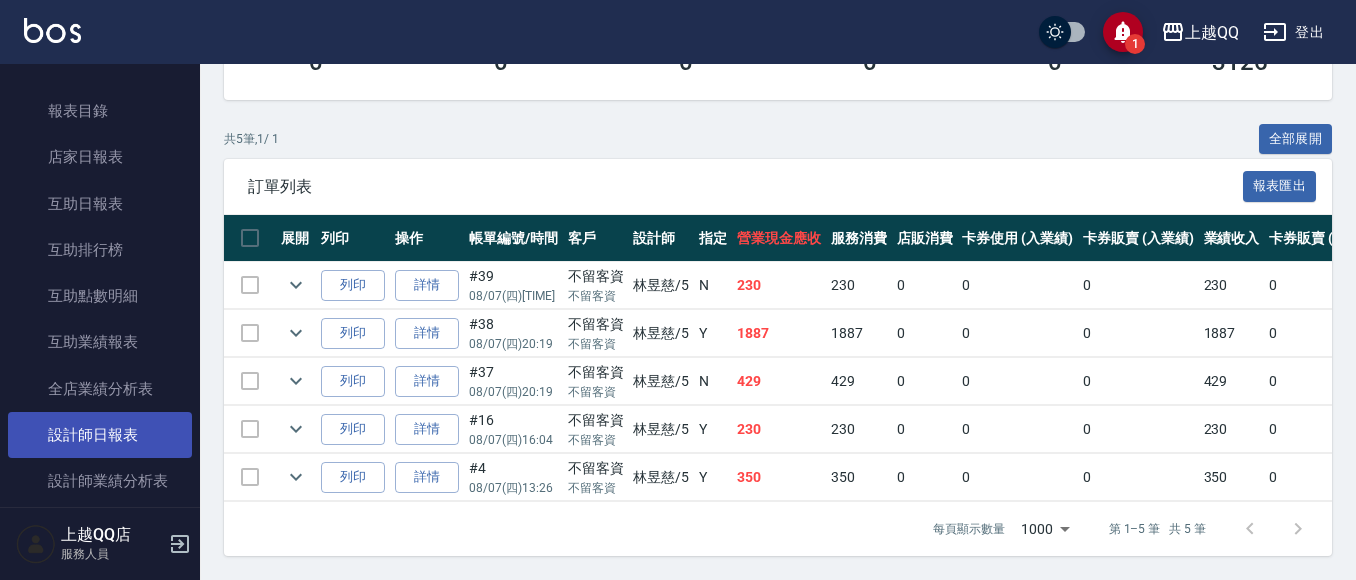click on "設計師日報表" at bounding box center (100, 435) 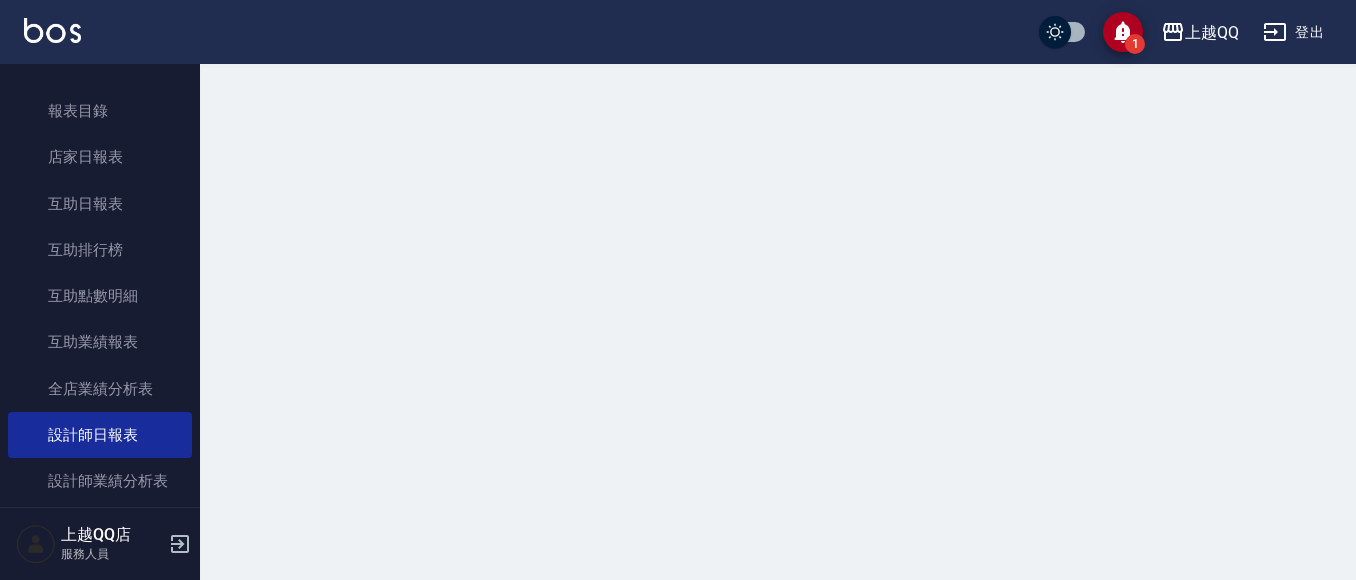 scroll, scrollTop: 0, scrollLeft: 0, axis: both 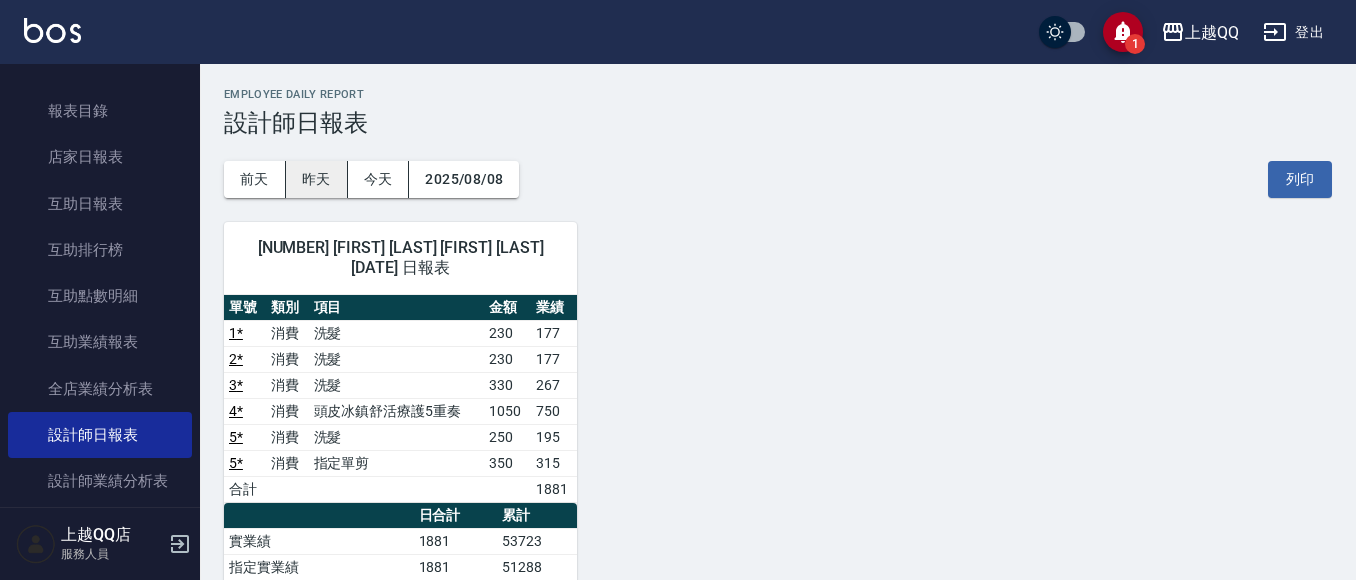 click on "昨天" at bounding box center (317, 179) 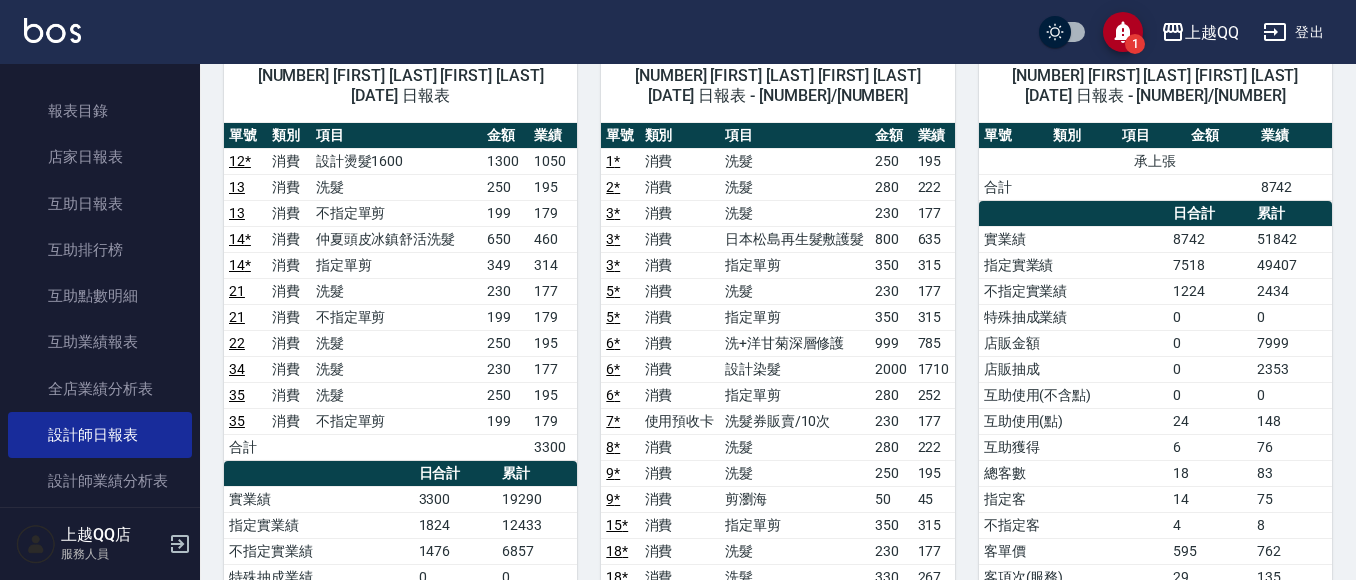 scroll, scrollTop: 0, scrollLeft: 0, axis: both 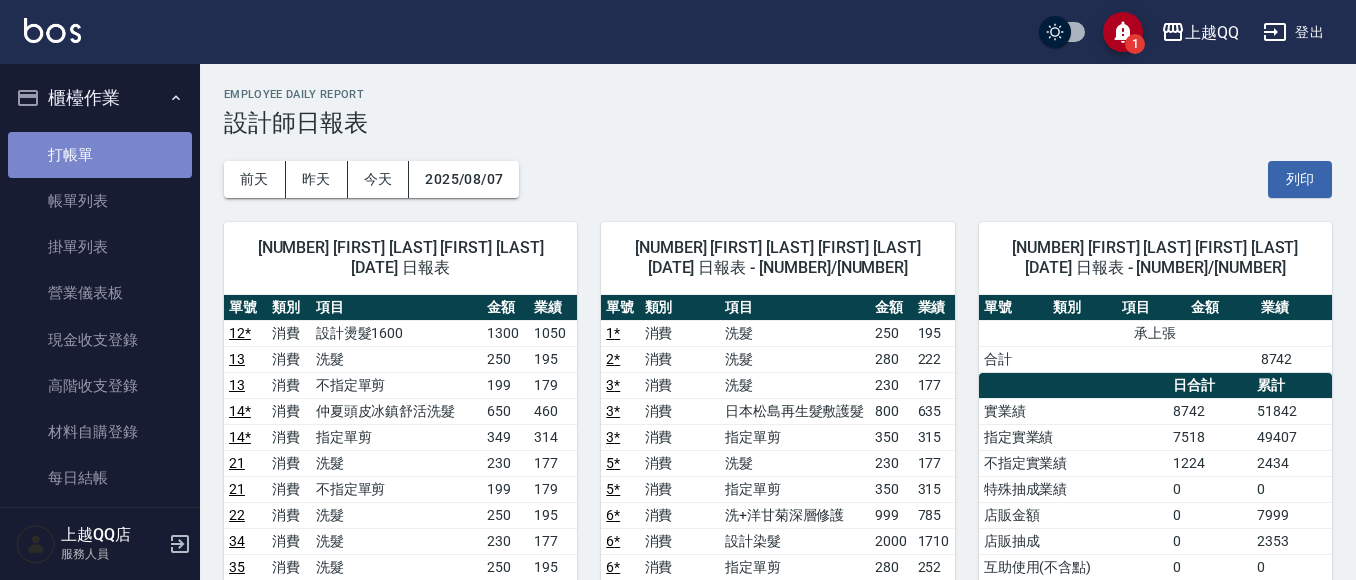click on "打帳單" at bounding box center (100, 155) 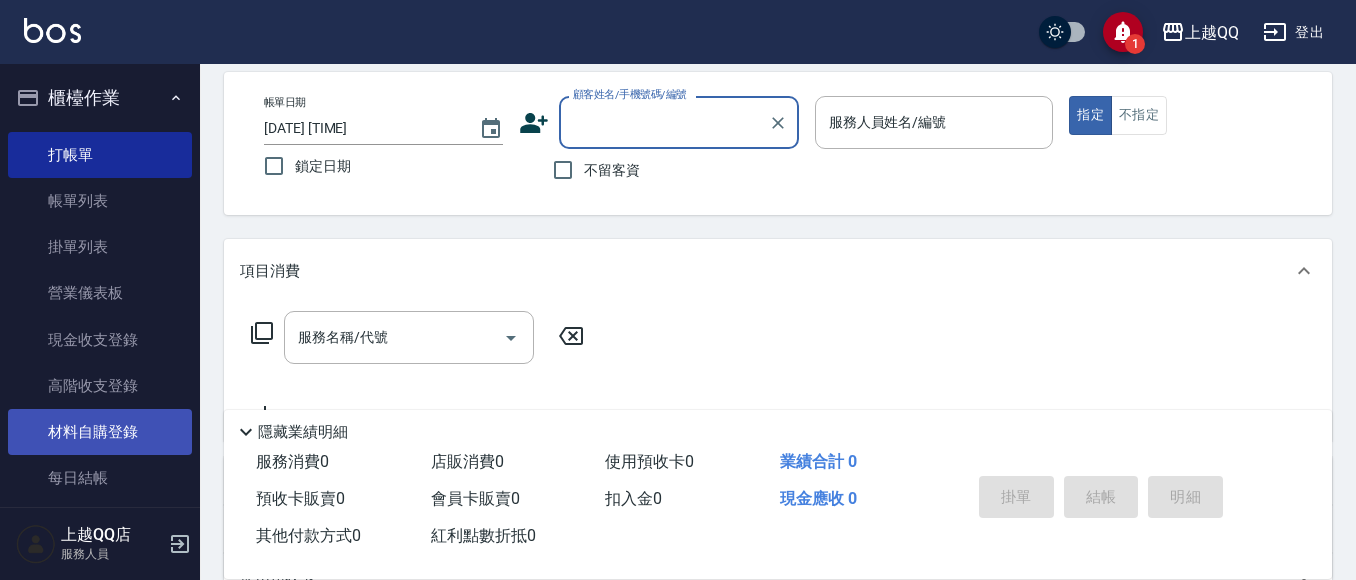scroll, scrollTop: 100, scrollLeft: 0, axis: vertical 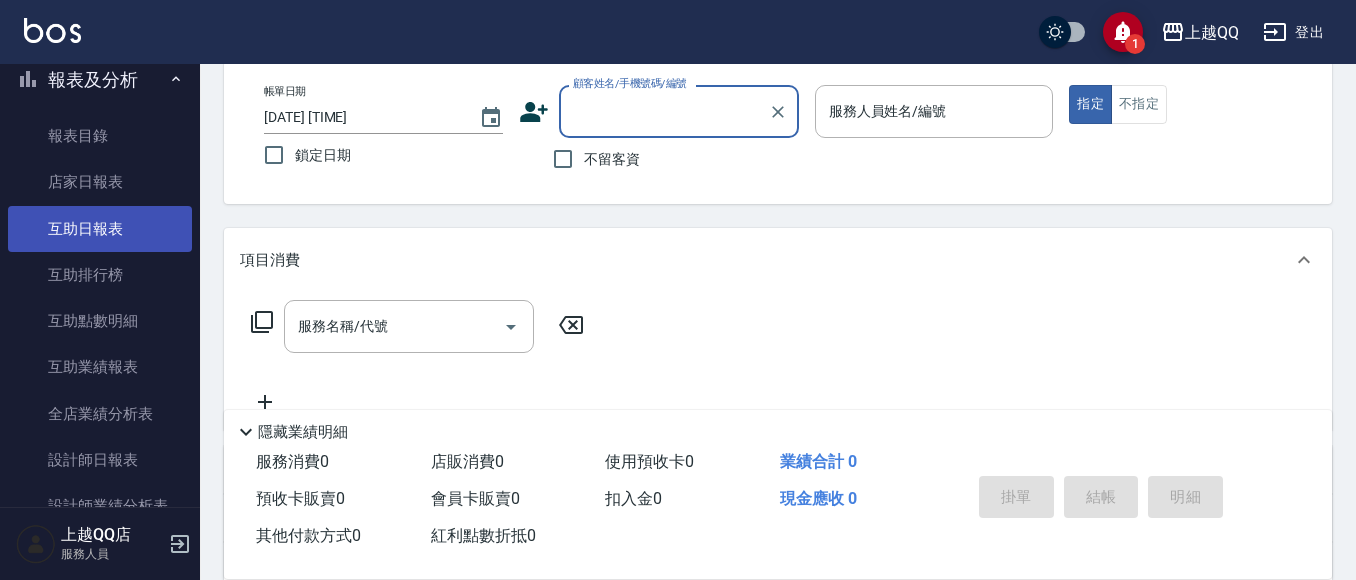 click on "互助日報表" at bounding box center (100, 229) 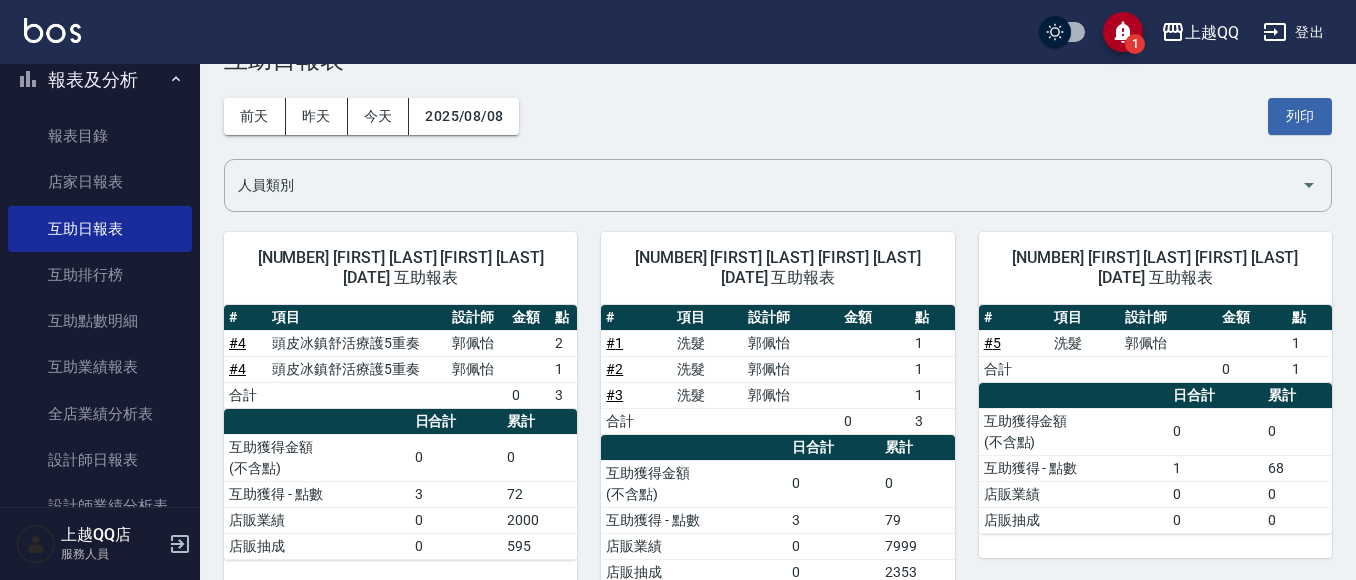 scroll, scrollTop: 97, scrollLeft: 0, axis: vertical 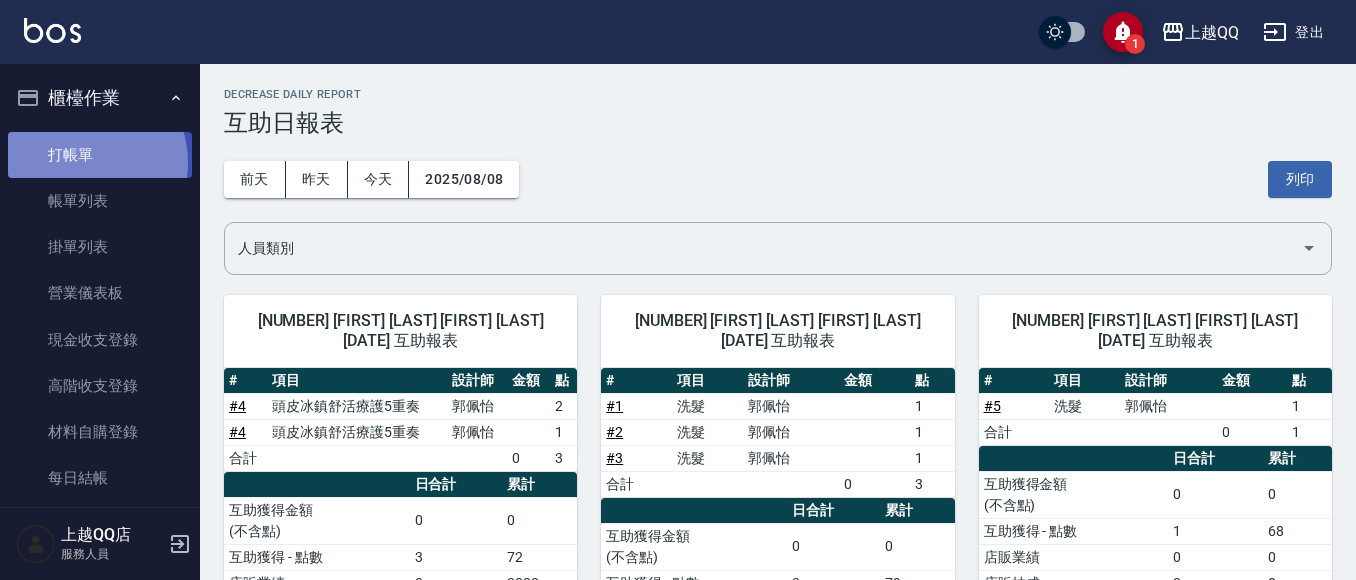 click on "打帳單" at bounding box center (100, 155) 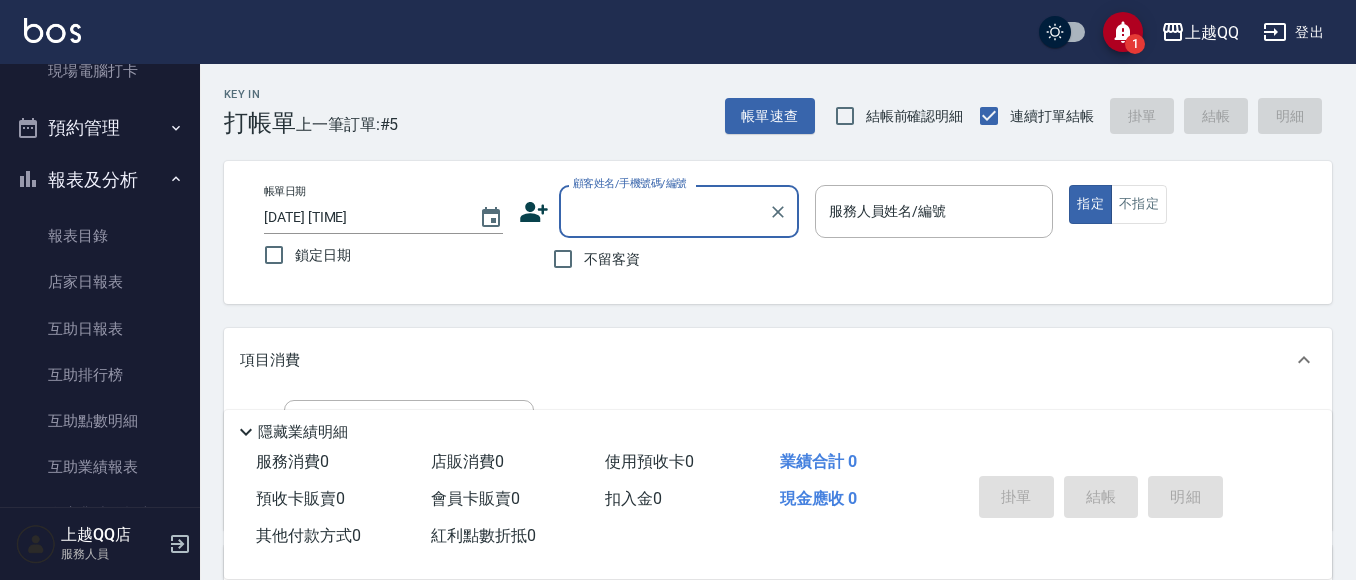 click on "報表及分析" at bounding box center (100, 180) 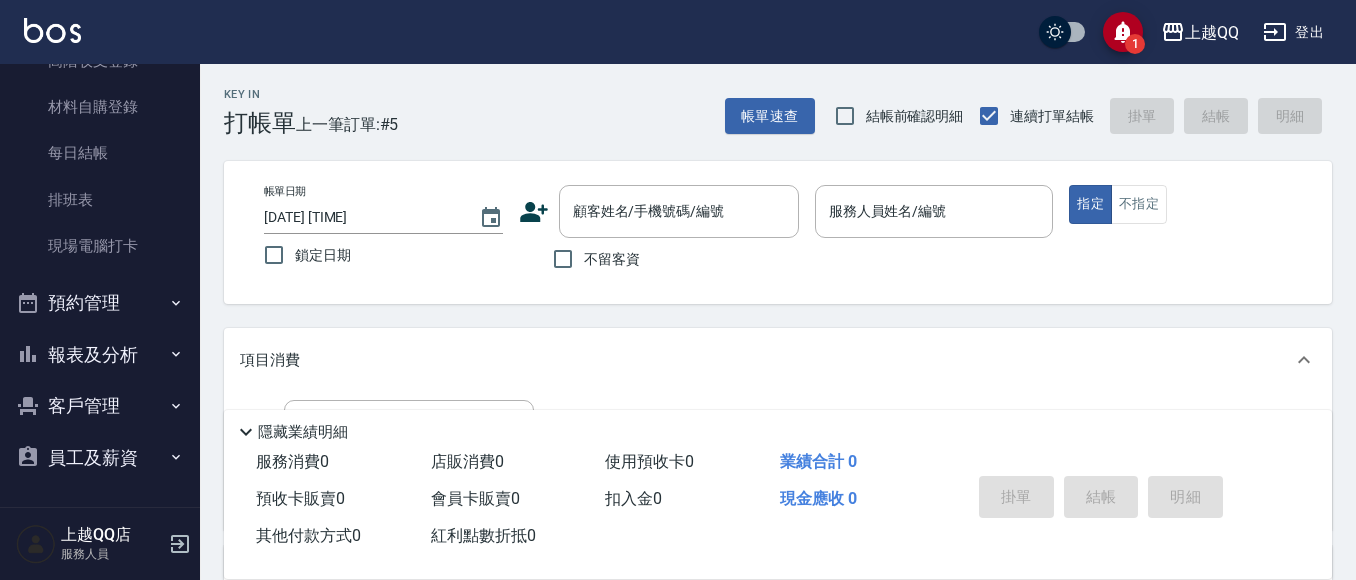 scroll, scrollTop: 325, scrollLeft: 0, axis: vertical 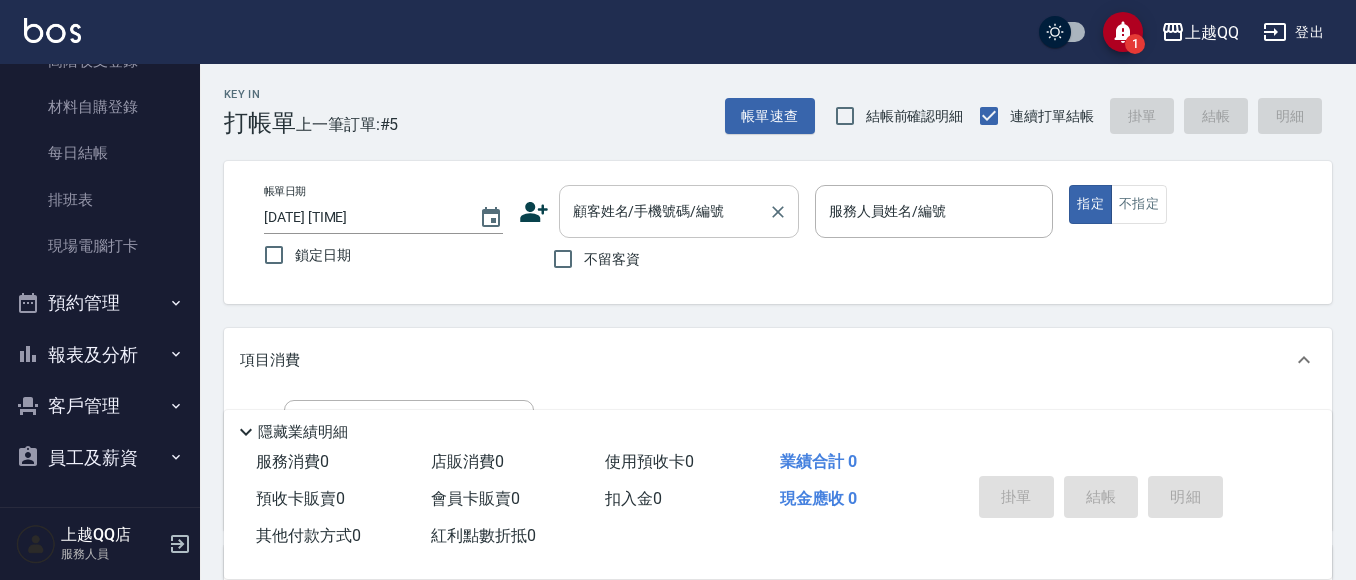 click on "顧客姓名/手機號碼/編號" at bounding box center [664, 211] 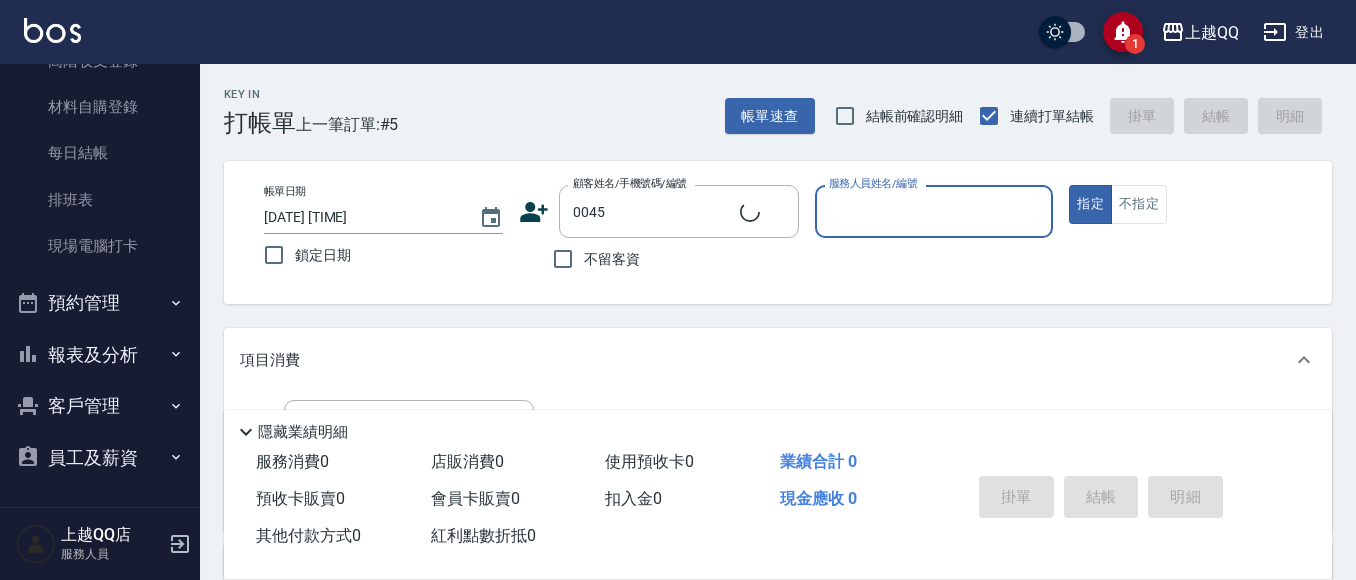 type on "[FIRST] [LAST]/[PHONE]/[CODE]" 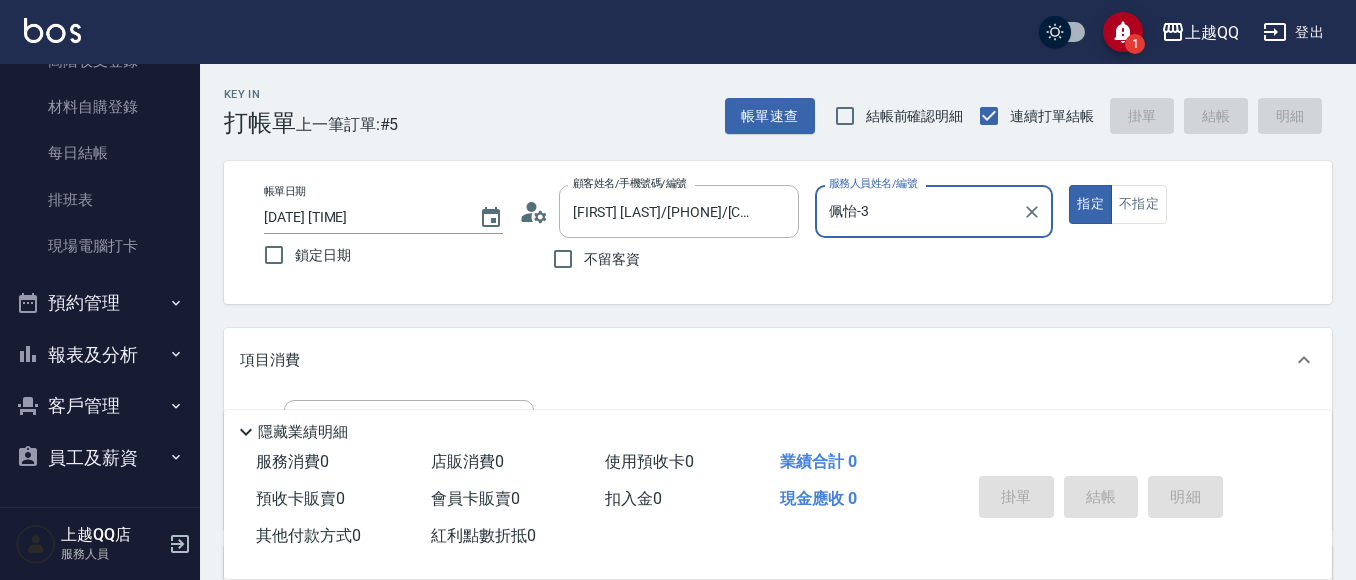 type on "佩怡-3" 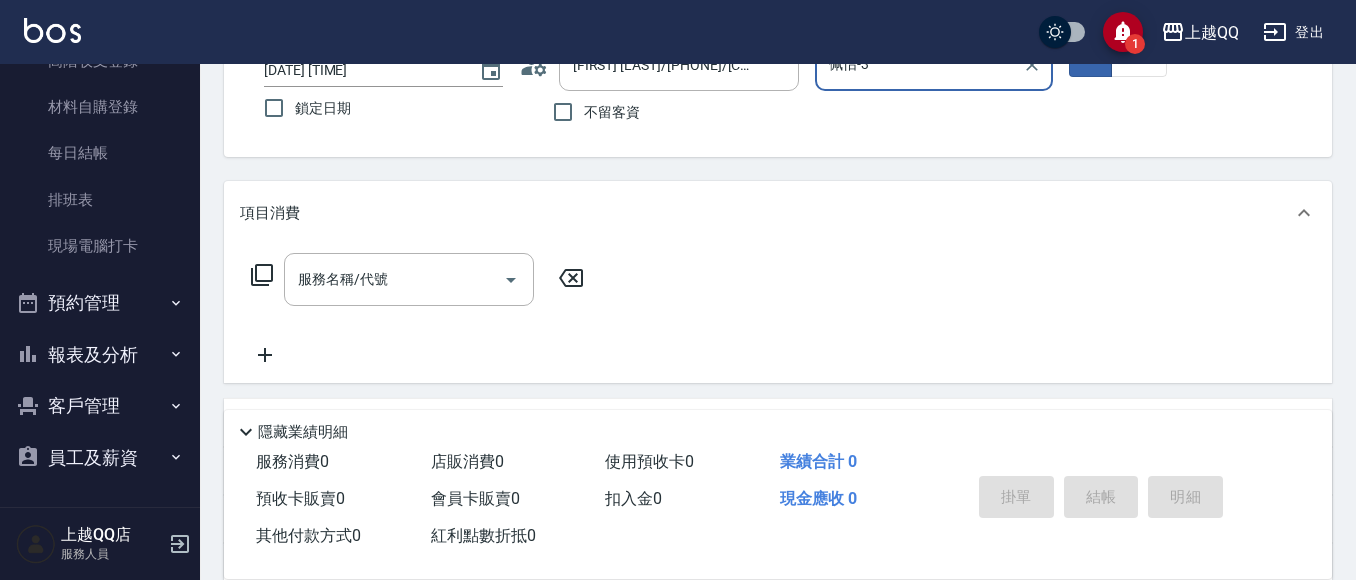 scroll, scrollTop: 149, scrollLeft: 0, axis: vertical 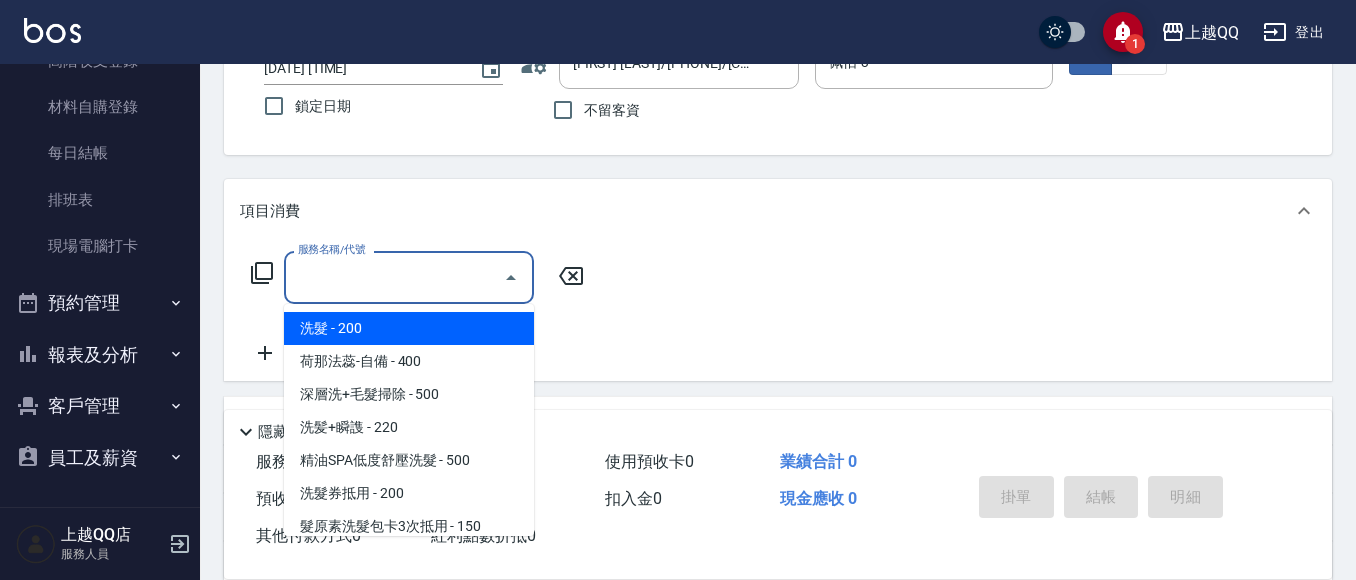 drag, startPoint x: 350, startPoint y: 276, endPoint x: 380, endPoint y: 268, distance: 31.04835 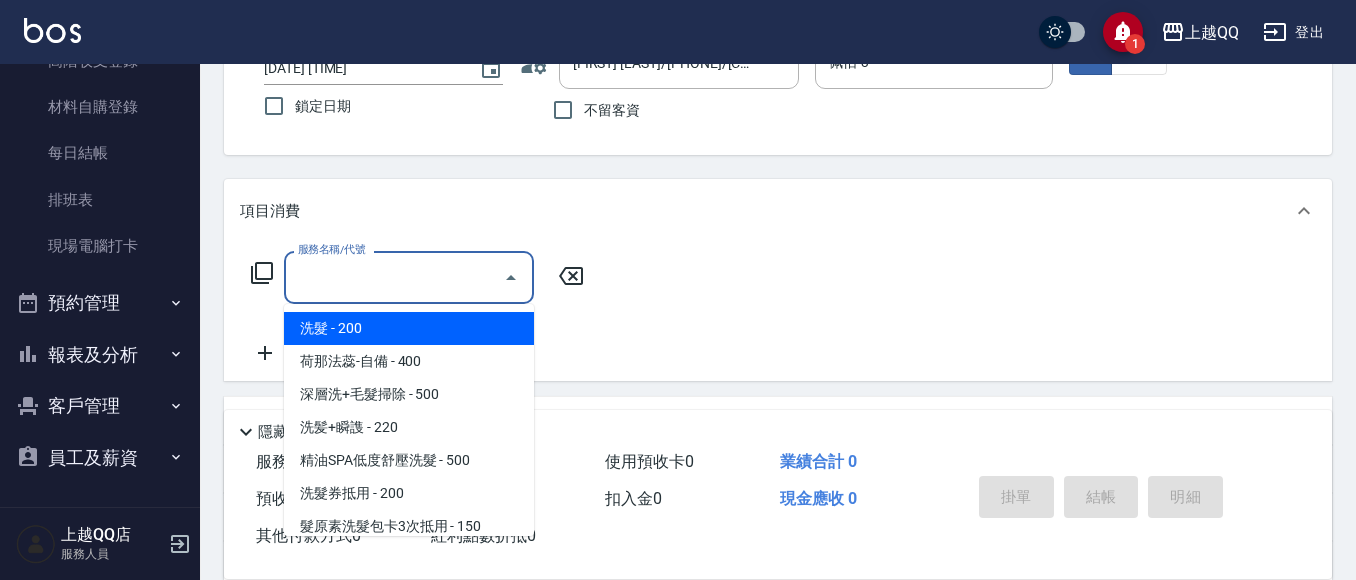 click on "服務名稱/代號" at bounding box center [394, 277] 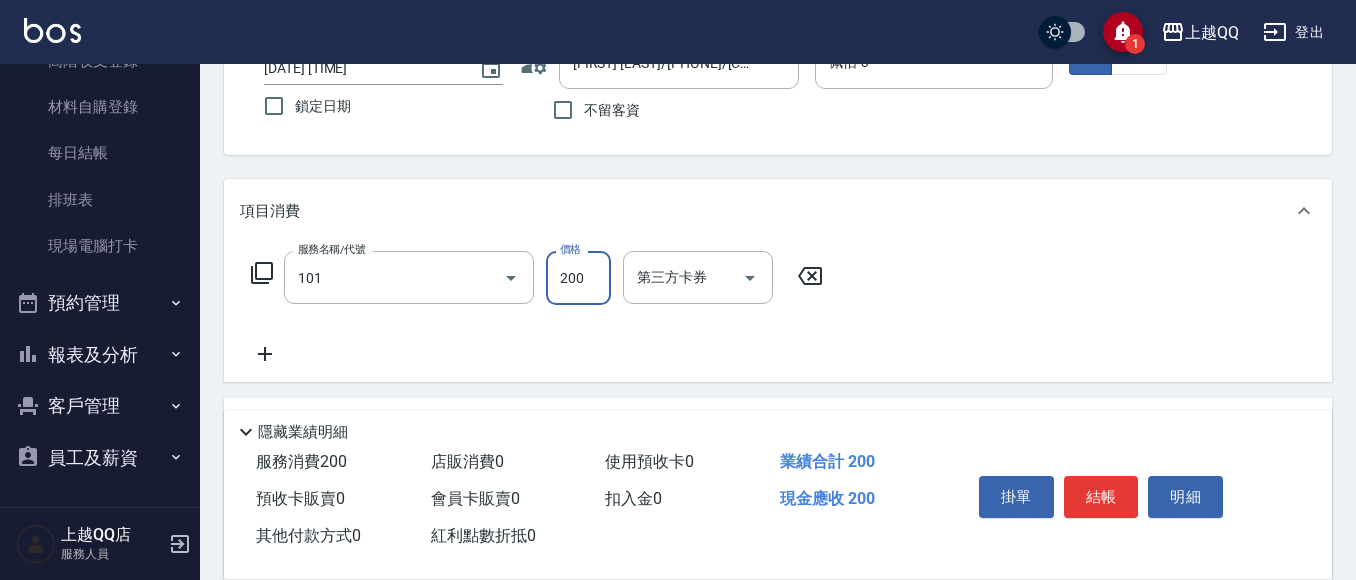 type on "洗髮(101)" 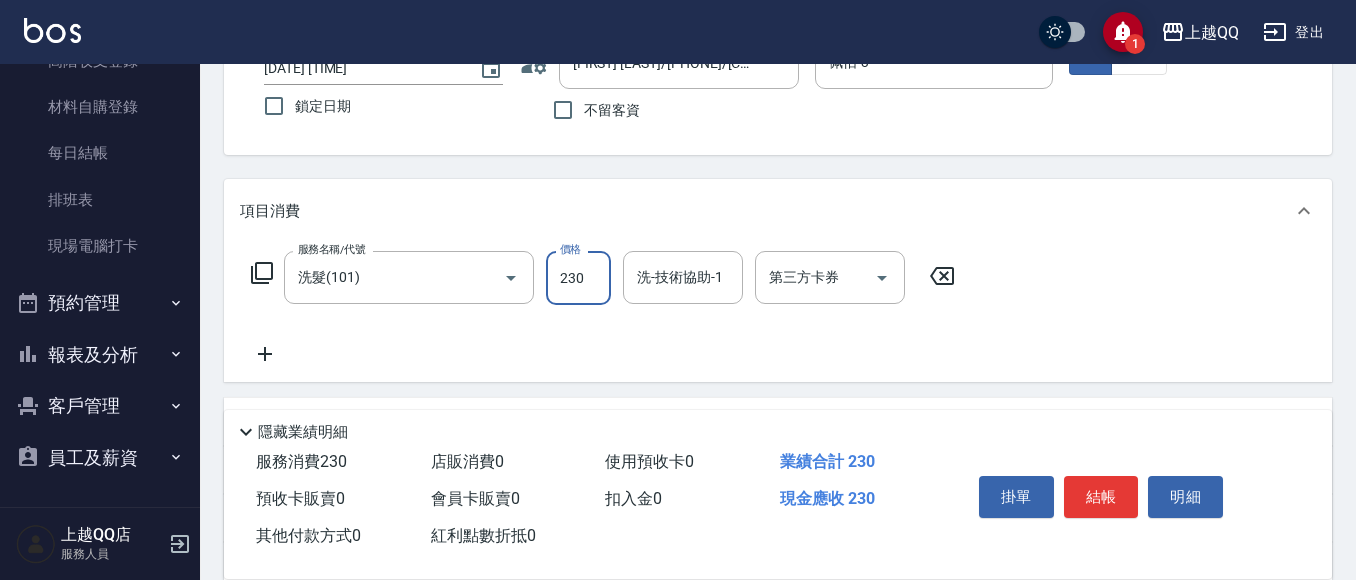 type on "230" 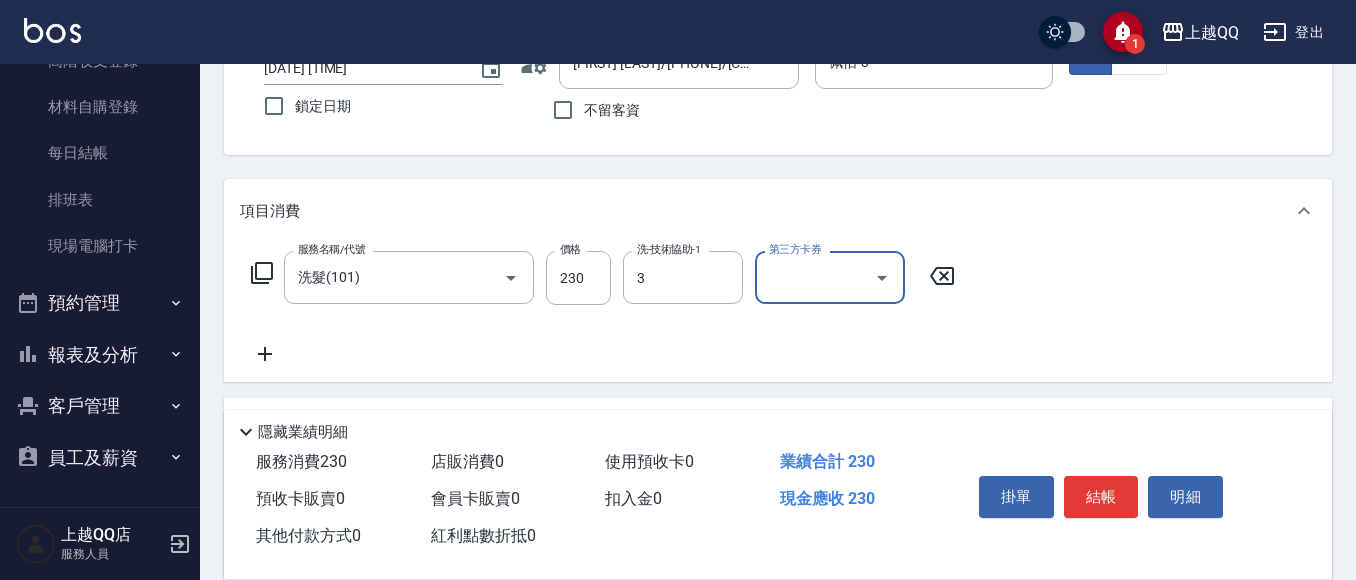 type on "佩怡-3" 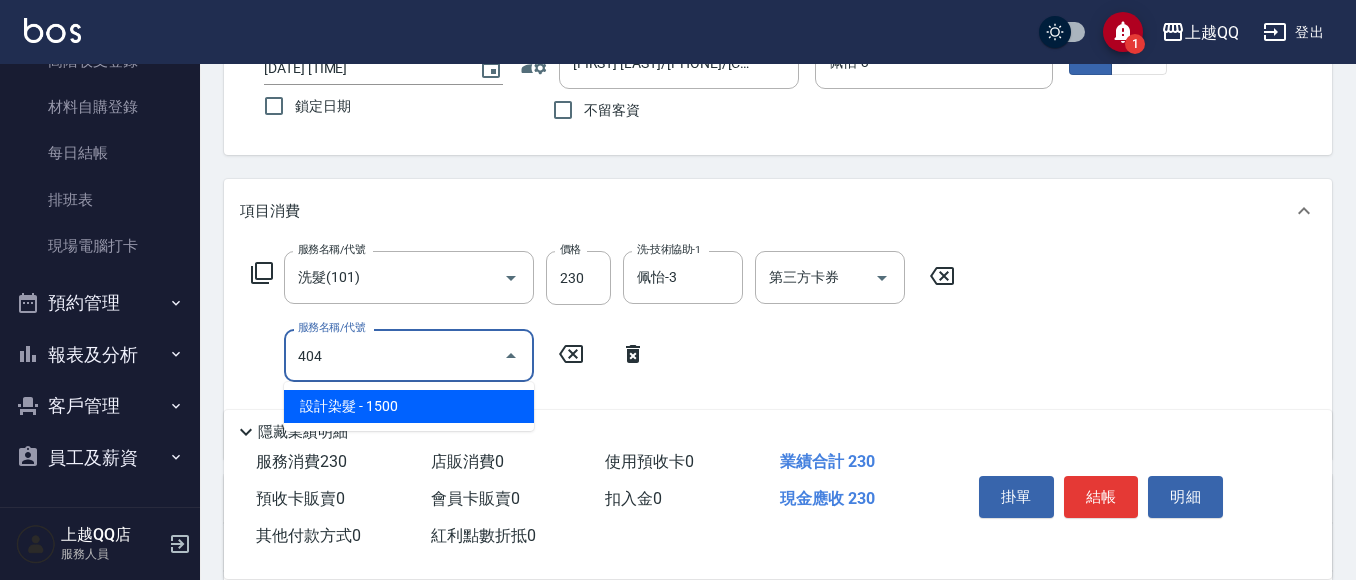 type on "設計染髮(404)" 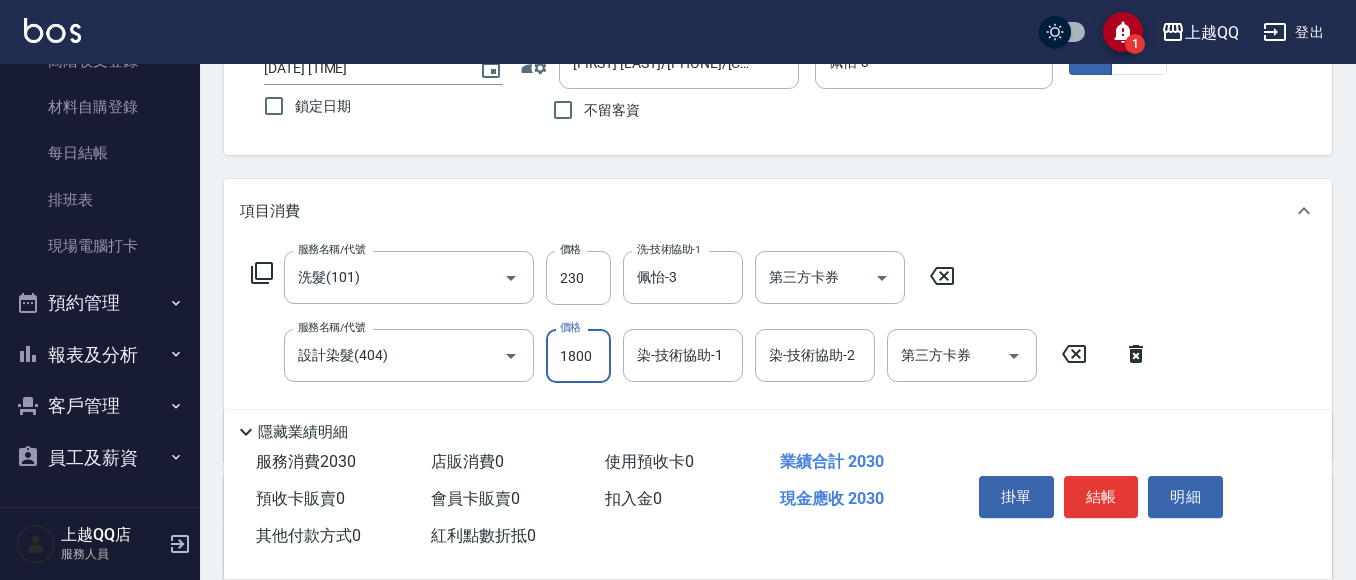 type on "1800" 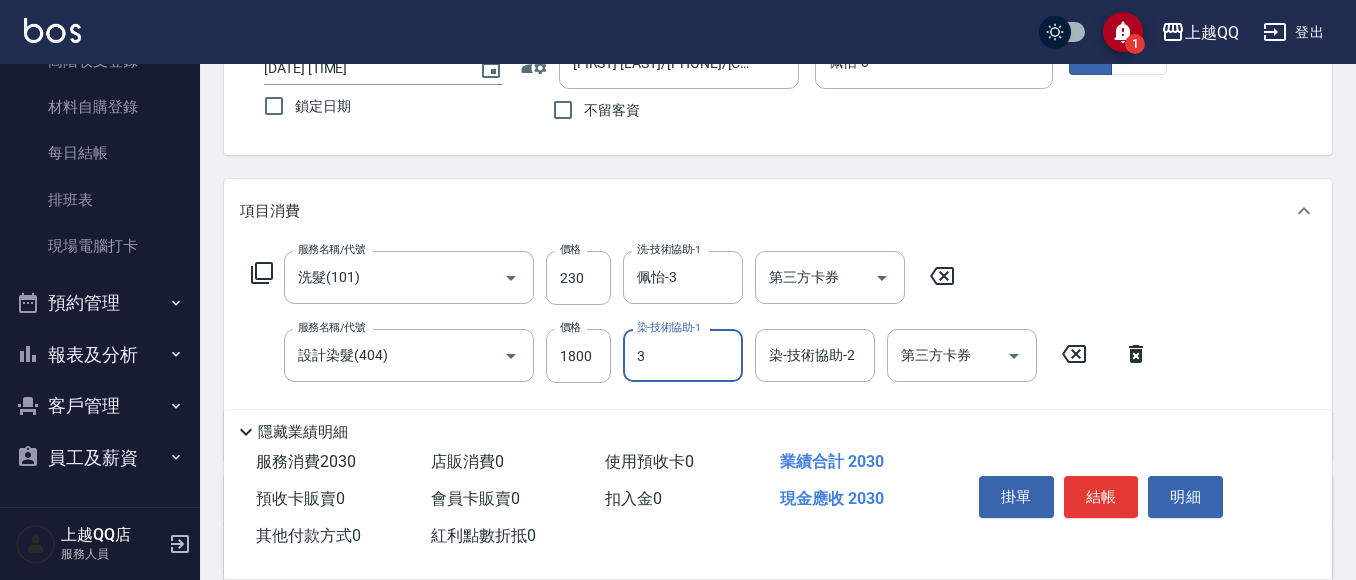 type on "佩怡-3" 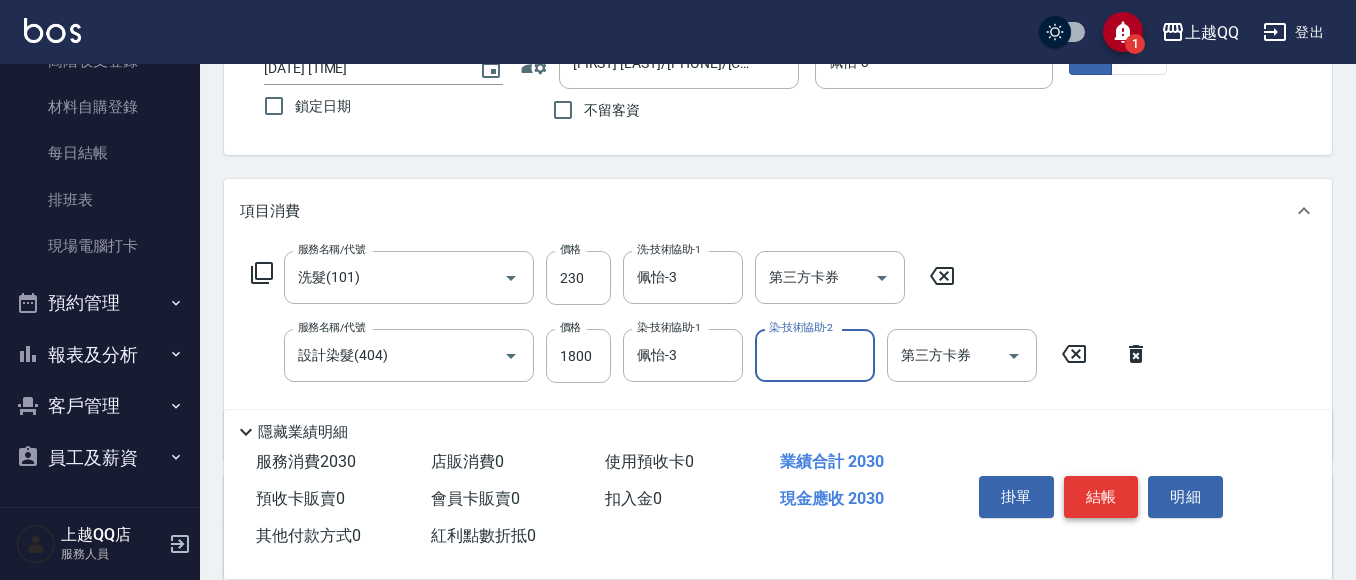 click on "結帳" at bounding box center (1101, 497) 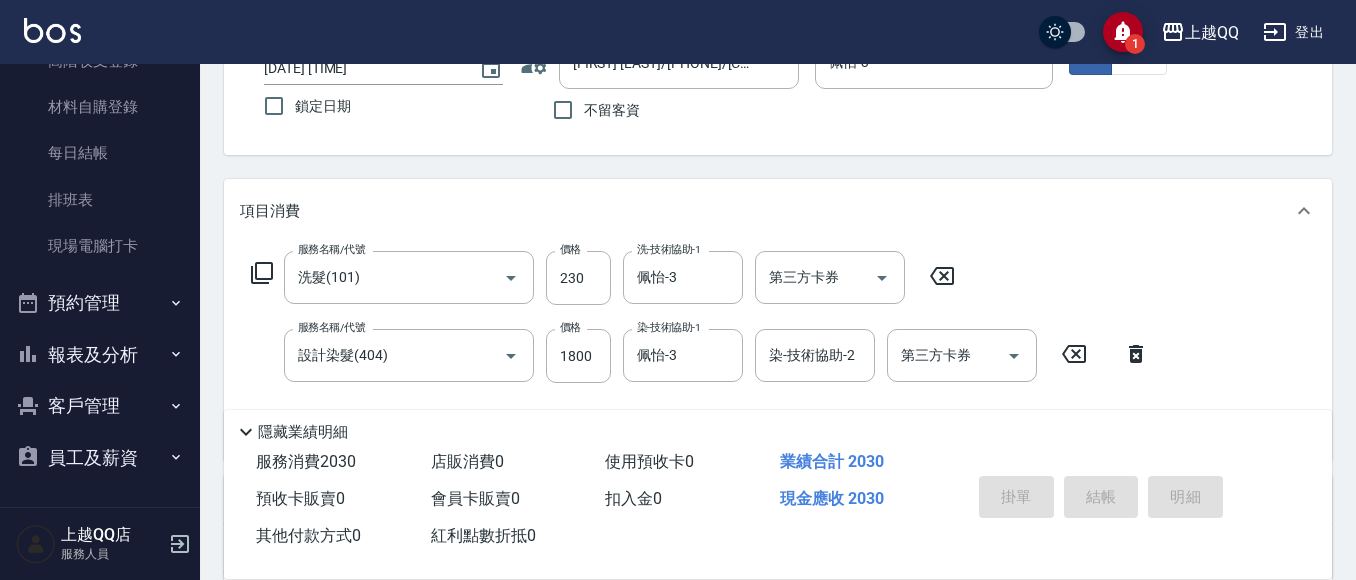 type on "[DATE] [TIME]" 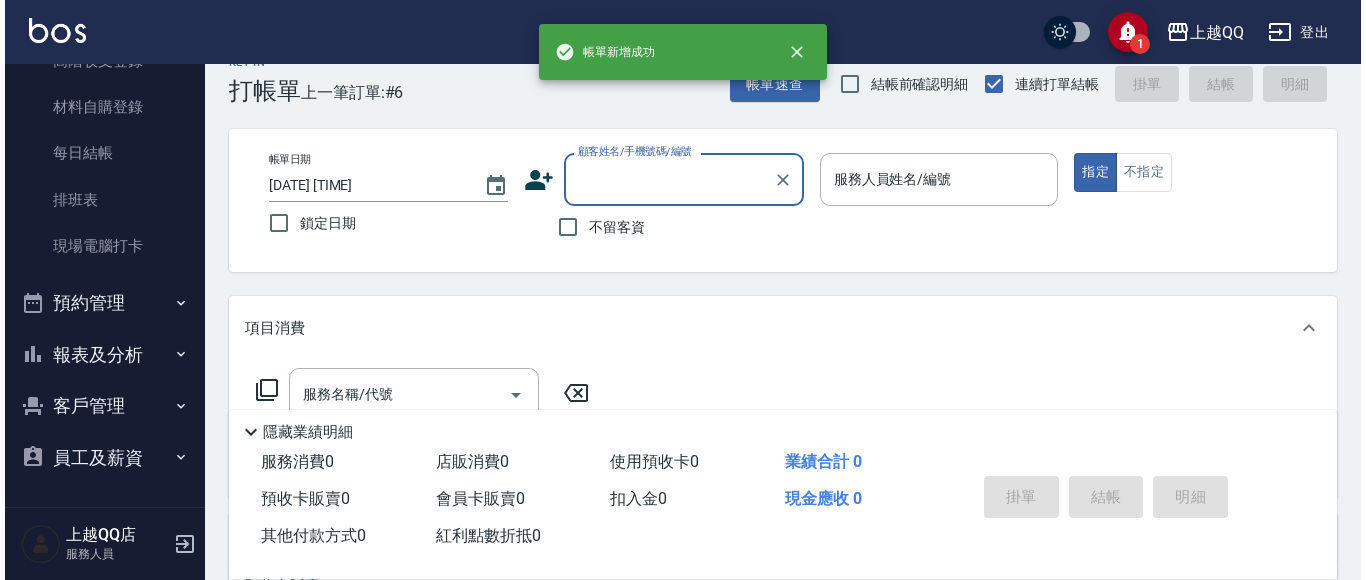 scroll, scrollTop: 31, scrollLeft: 0, axis: vertical 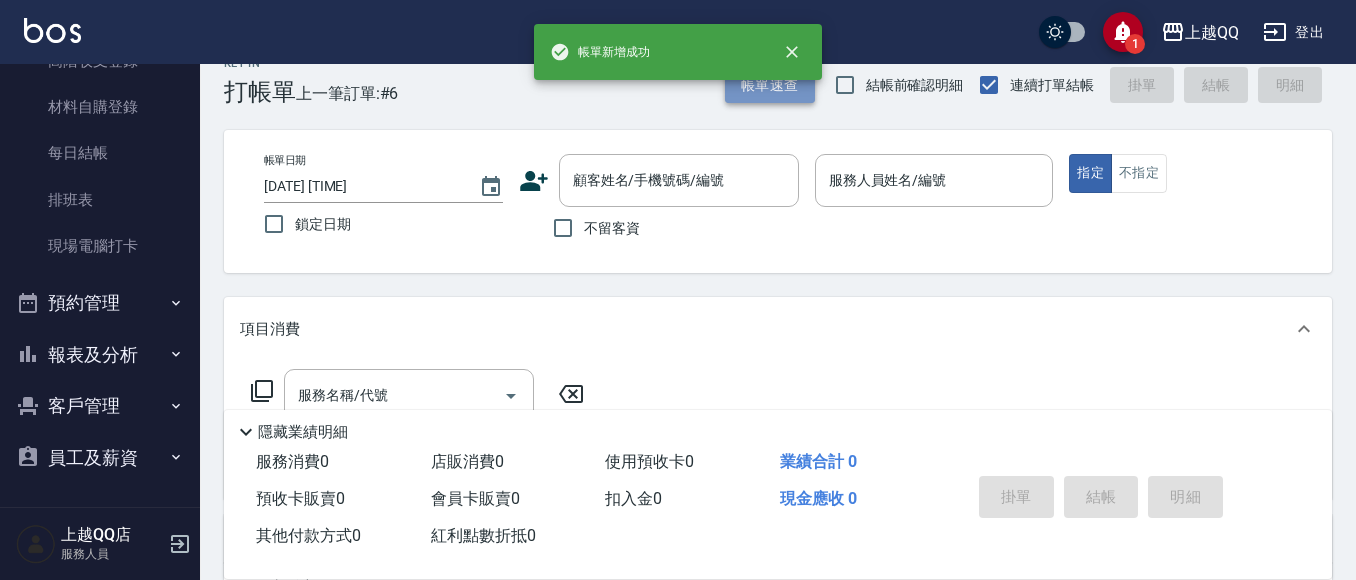 click on "帳單速查" at bounding box center [770, 85] 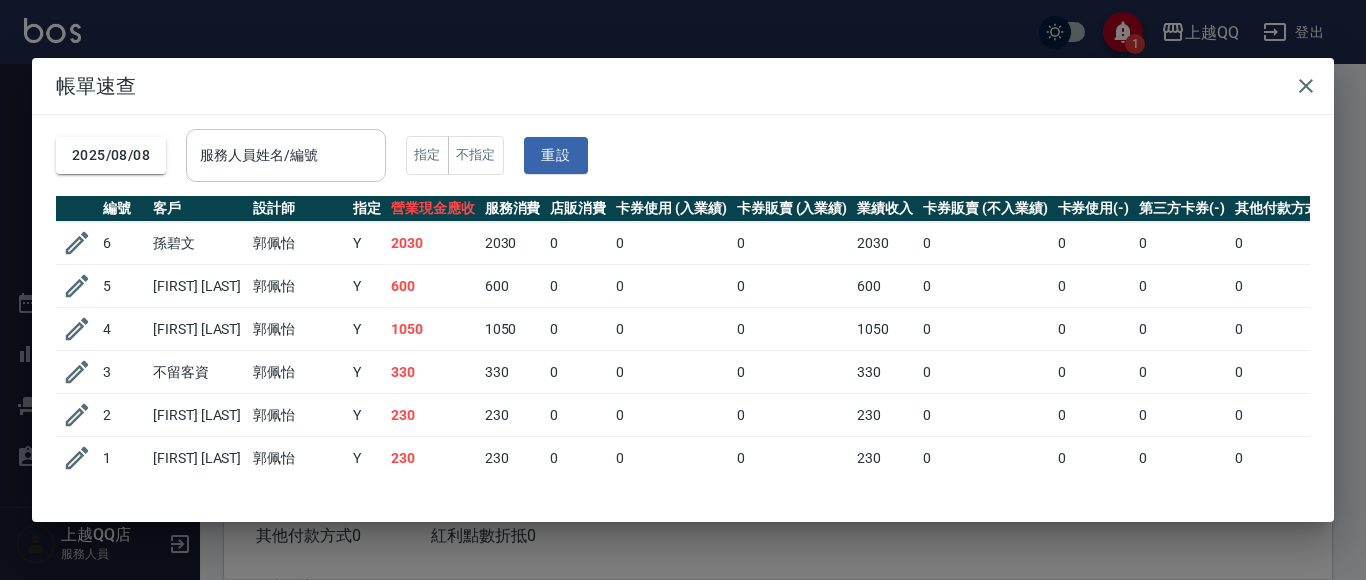 click on "服務人員姓名/編號" at bounding box center (286, 155) 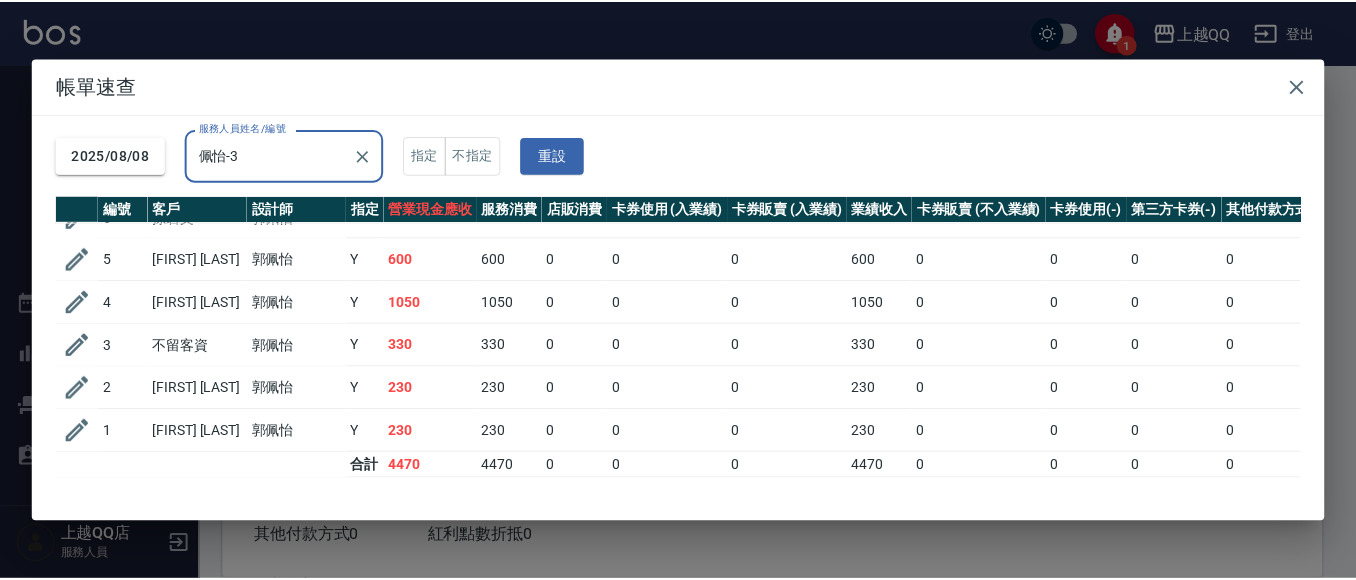 scroll, scrollTop: 44, scrollLeft: 0, axis: vertical 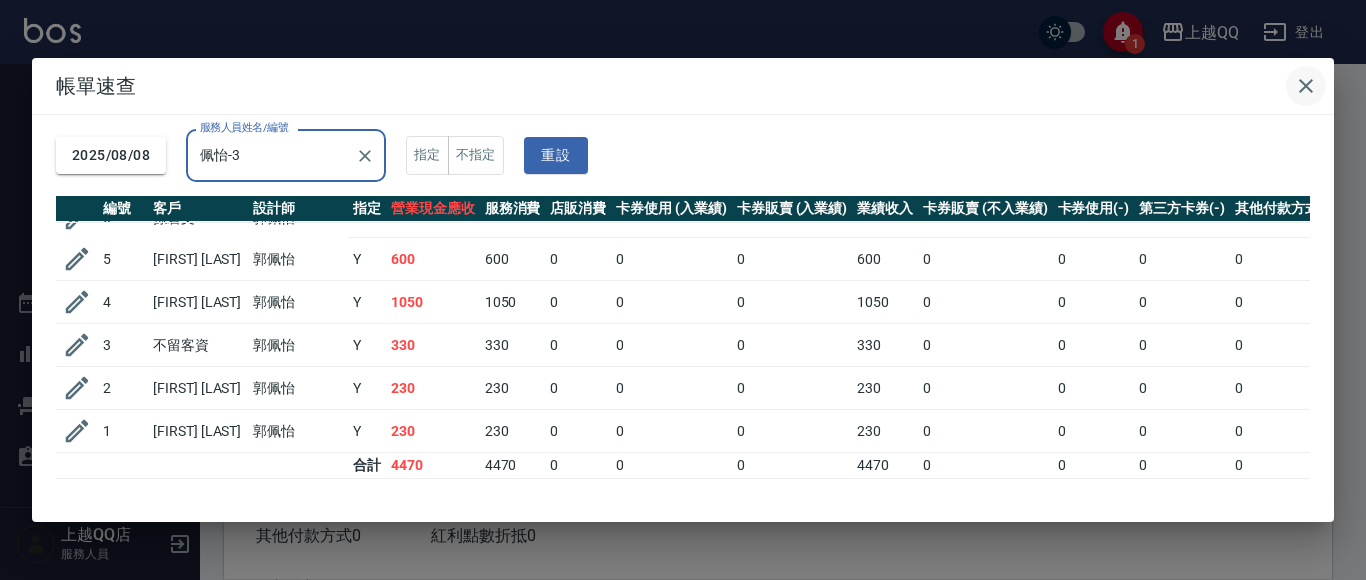 type on "佩怡-3" 